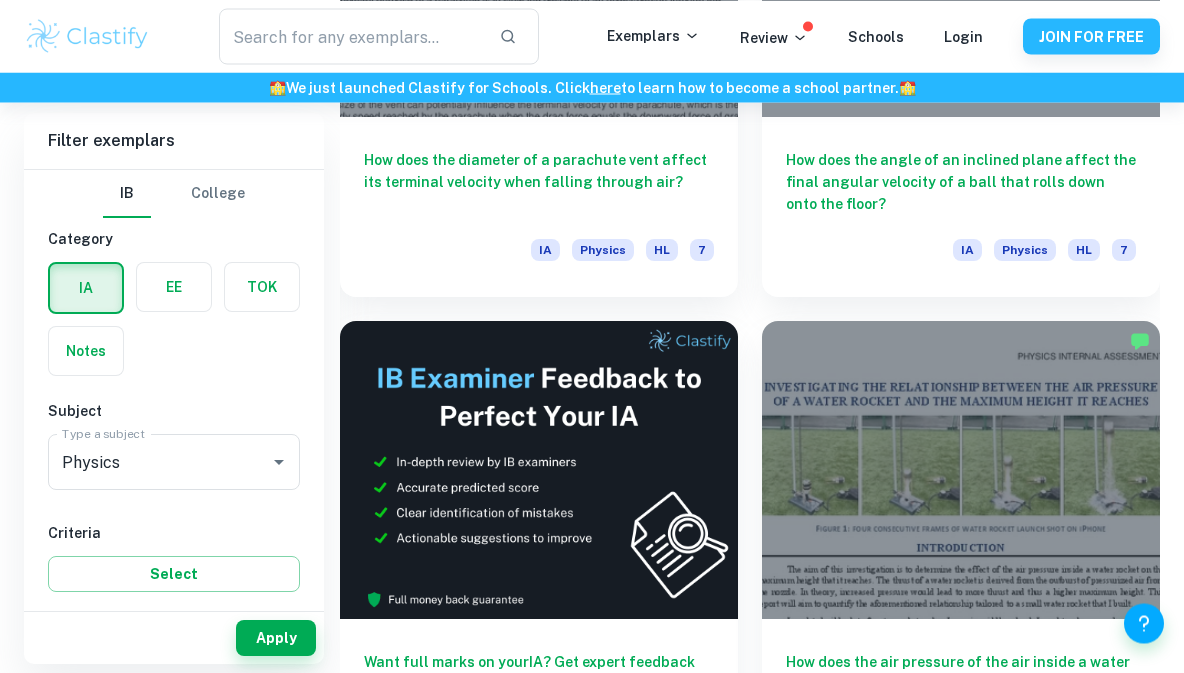 scroll, scrollTop: 4941, scrollLeft: 0, axis: vertical 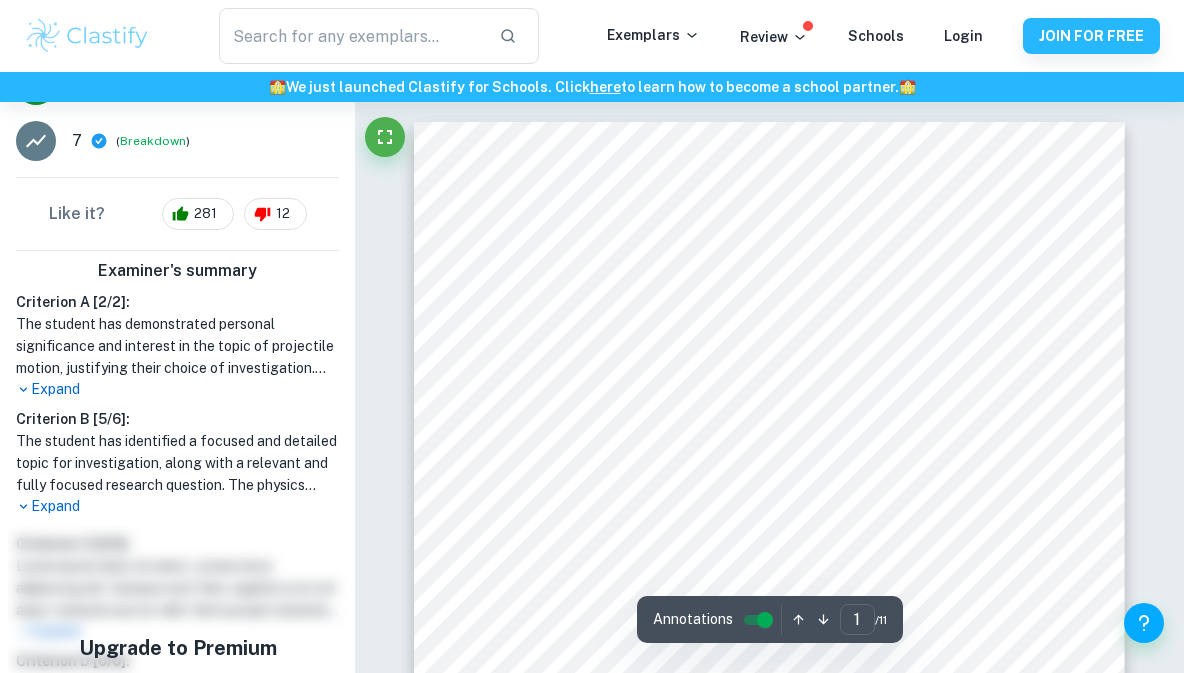 click on "Expand" at bounding box center [177, 389] 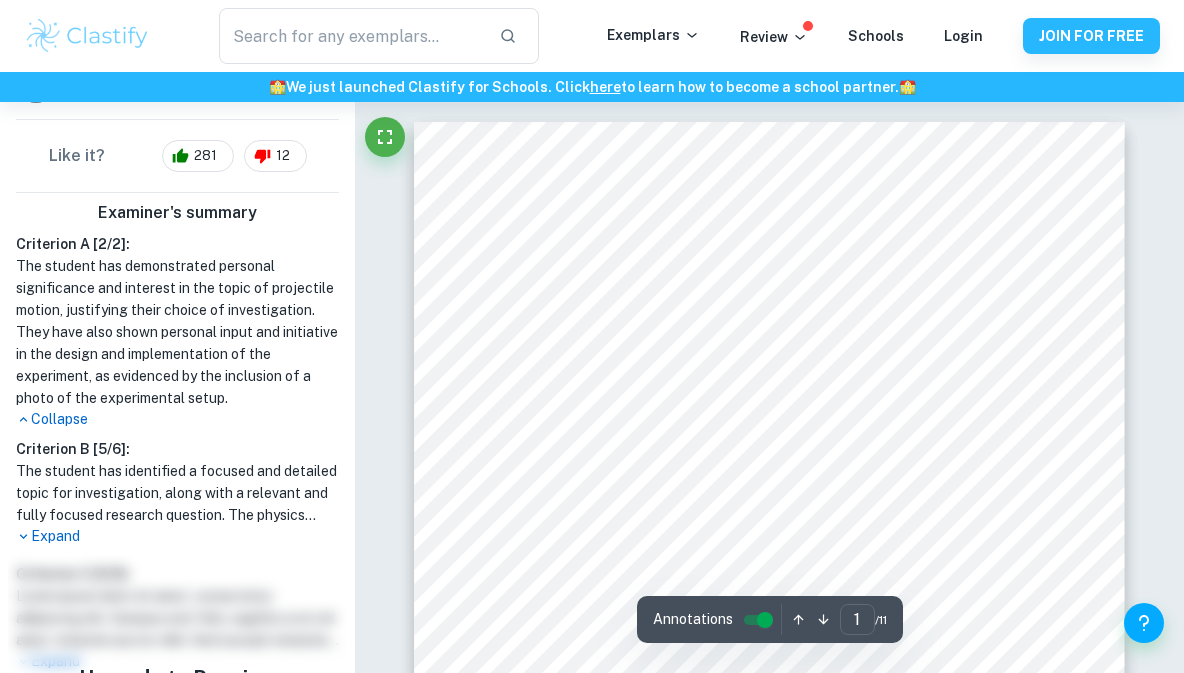 scroll, scrollTop: 524, scrollLeft: 0, axis: vertical 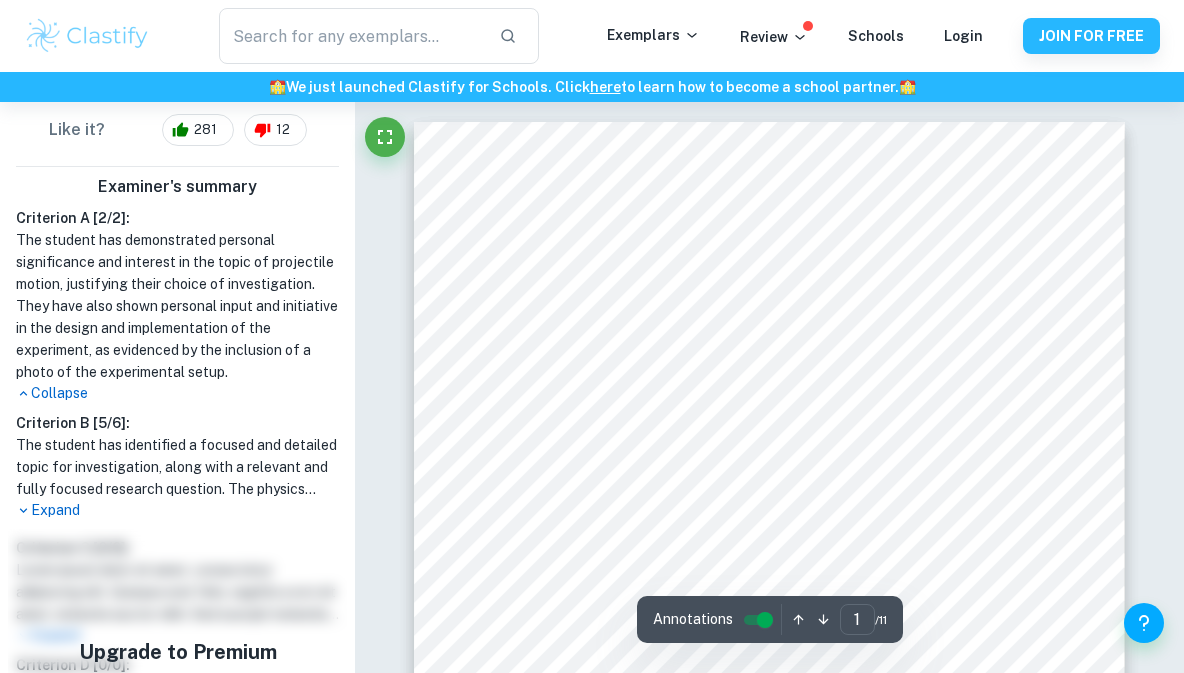 click on "The student has identified a focused and detailed topic for investigation, along with a relevant and fully focused research question. The physics behind the topic is explained well enough for the reader to easily understand it without the need to reread, and the methodology of the investigation is clear, easy to follow, and focused on addressing the research question. The student also shows full awareness of safety hazards, ethical issues, and environmental issues that are relevant to the procedure. However, the methodology of the investigation does not include steps to assure the relevance and reliability of the collected data." at bounding box center (177, 467) 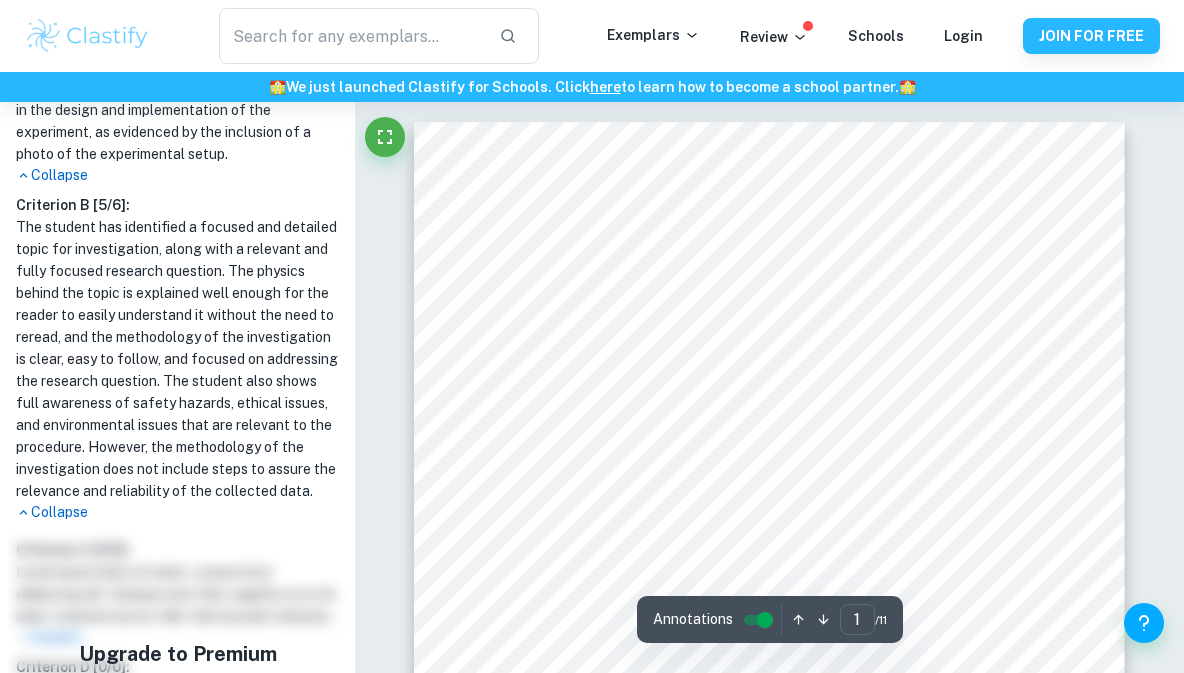 scroll, scrollTop: 743, scrollLeft: 0, axis: vertical 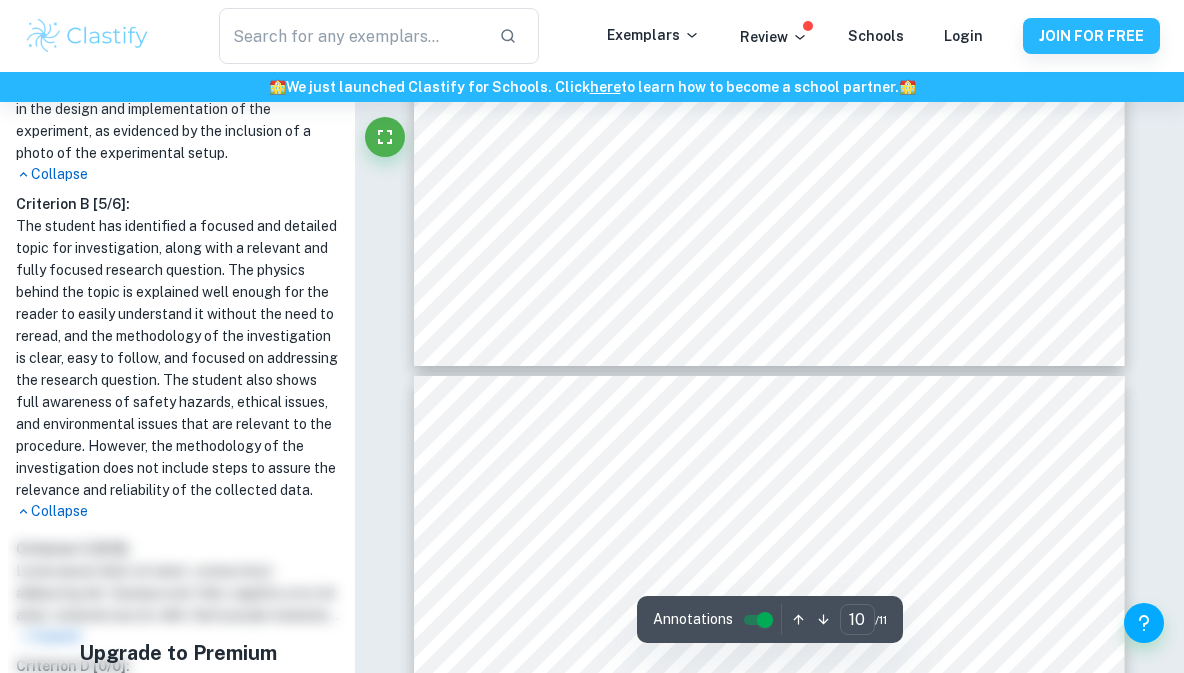 type on "11" 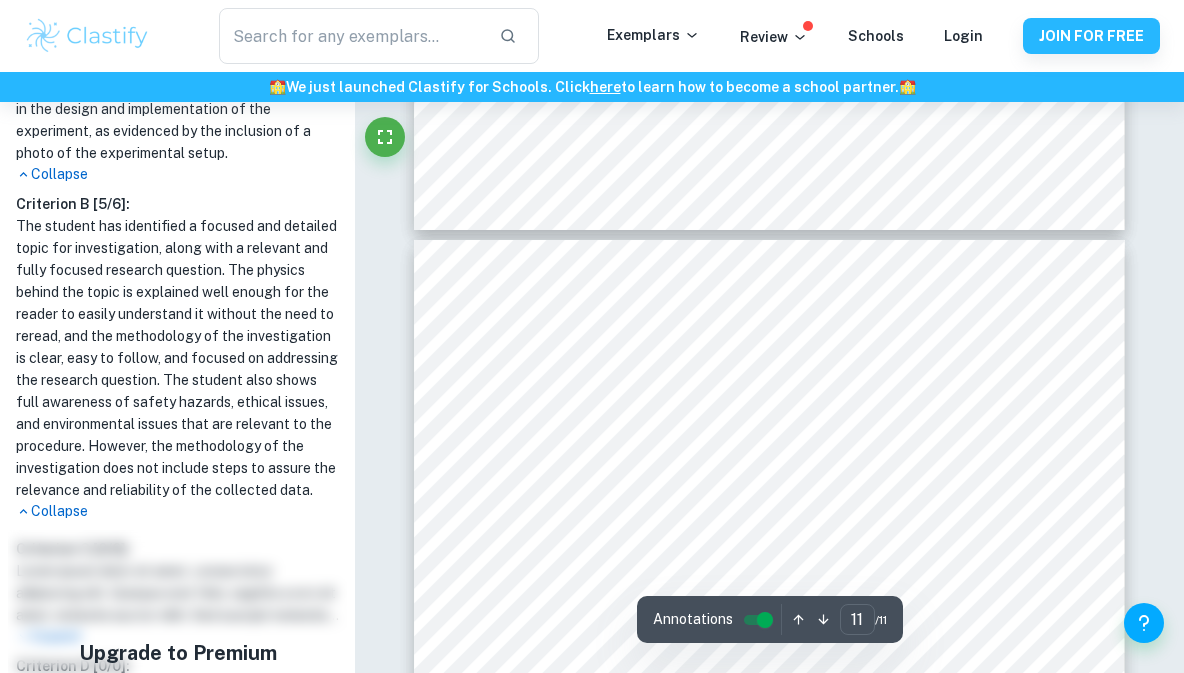 scroll, scrollTop: 10346, scrollLeft: 0, axis: vertical 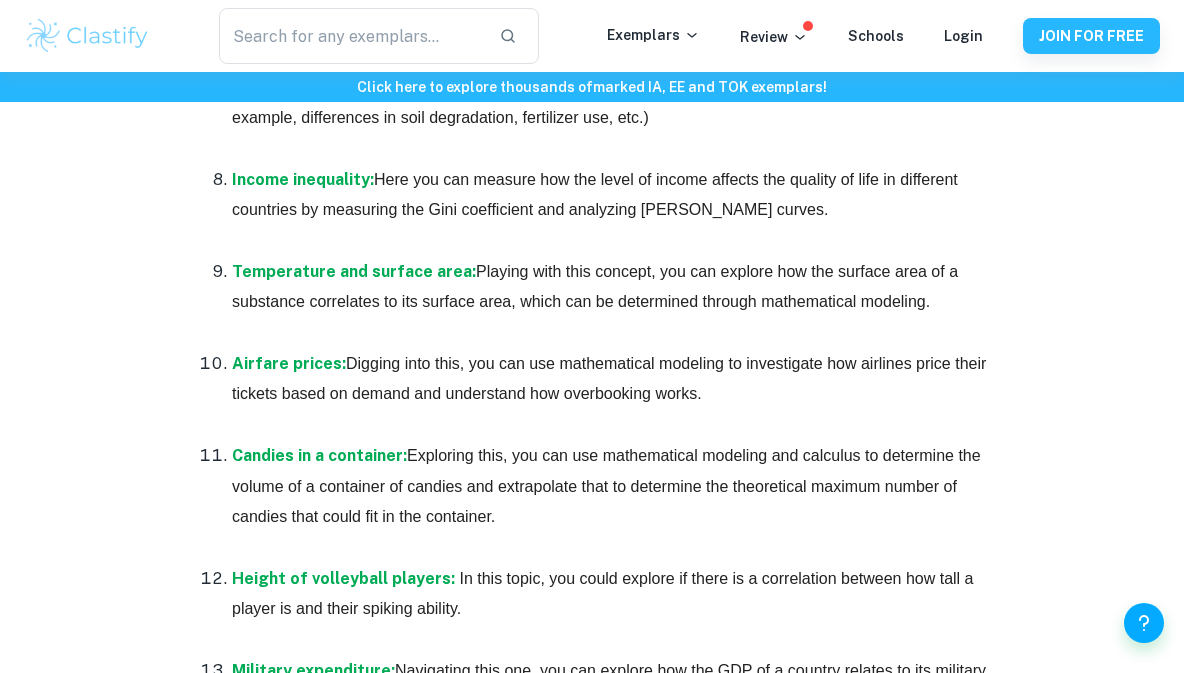 click on "Airfare prices:" at bounding box center [289, 363] 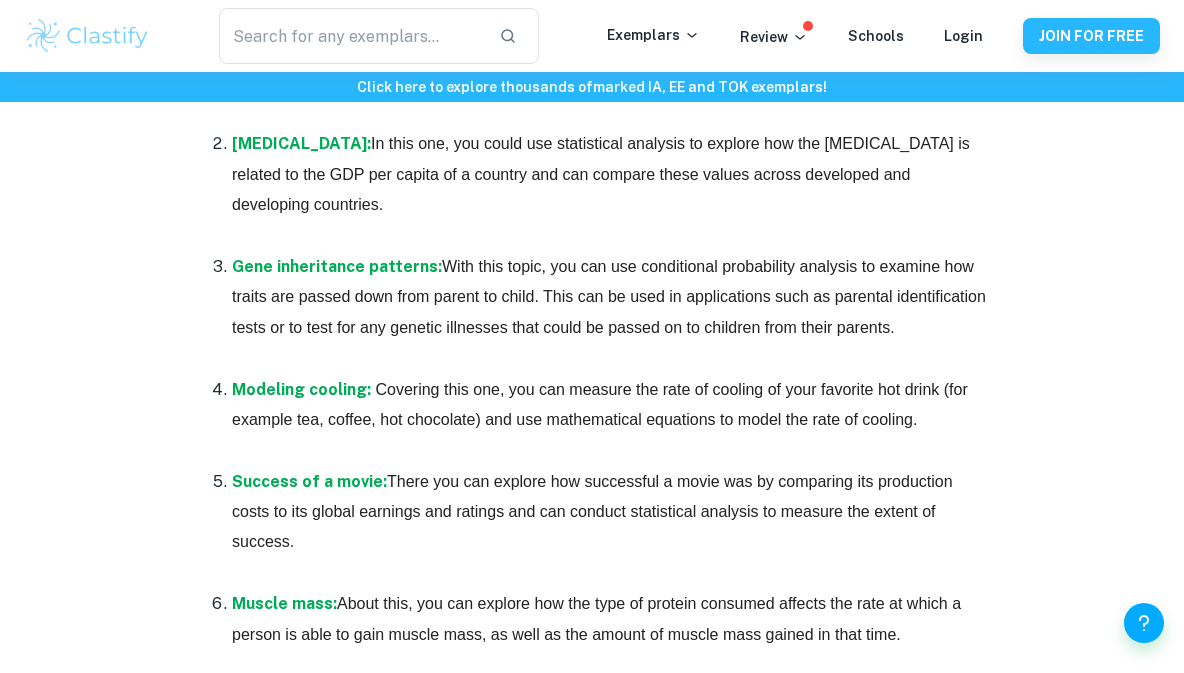 scroll, scrollTop: 3444, scrollLeft: 0, axis: vertical 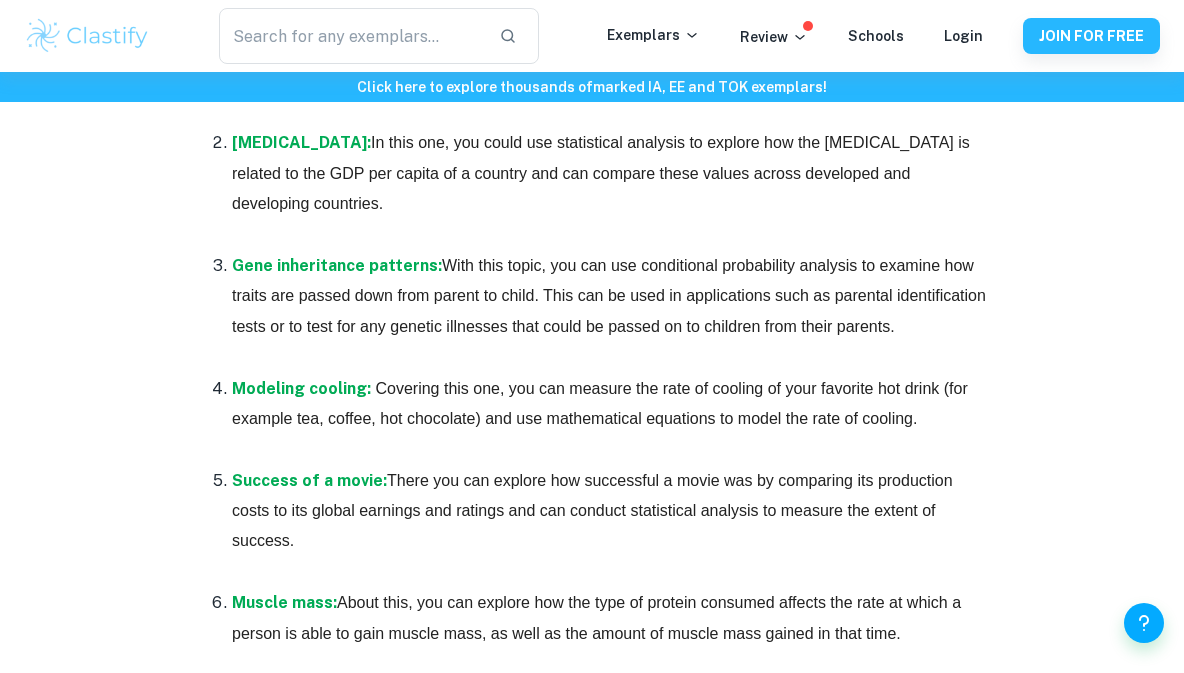click on "Success of a movie:  There you can explore how successful a movie was by comparing its production costs to its global earnings and ratings and can conduct statistical analysis to measure the extent of success." at bounding box center [612, 511] 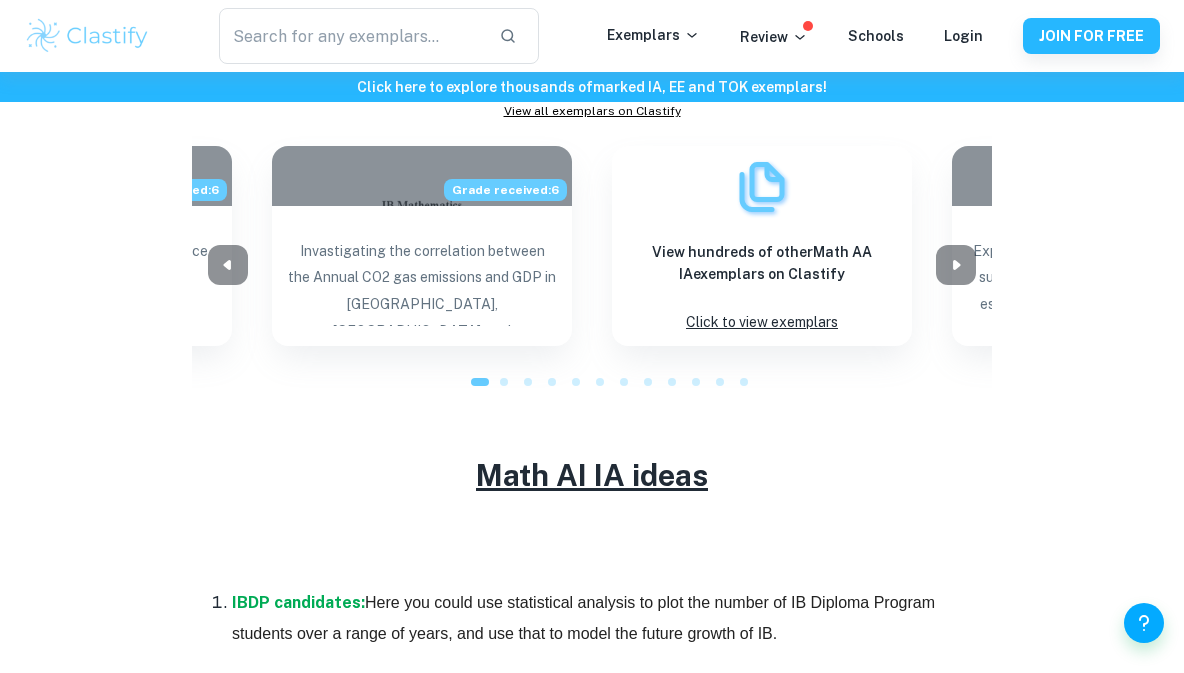 scroll, scrollTop: 2871, scrollLeft: 0, axis: vertical 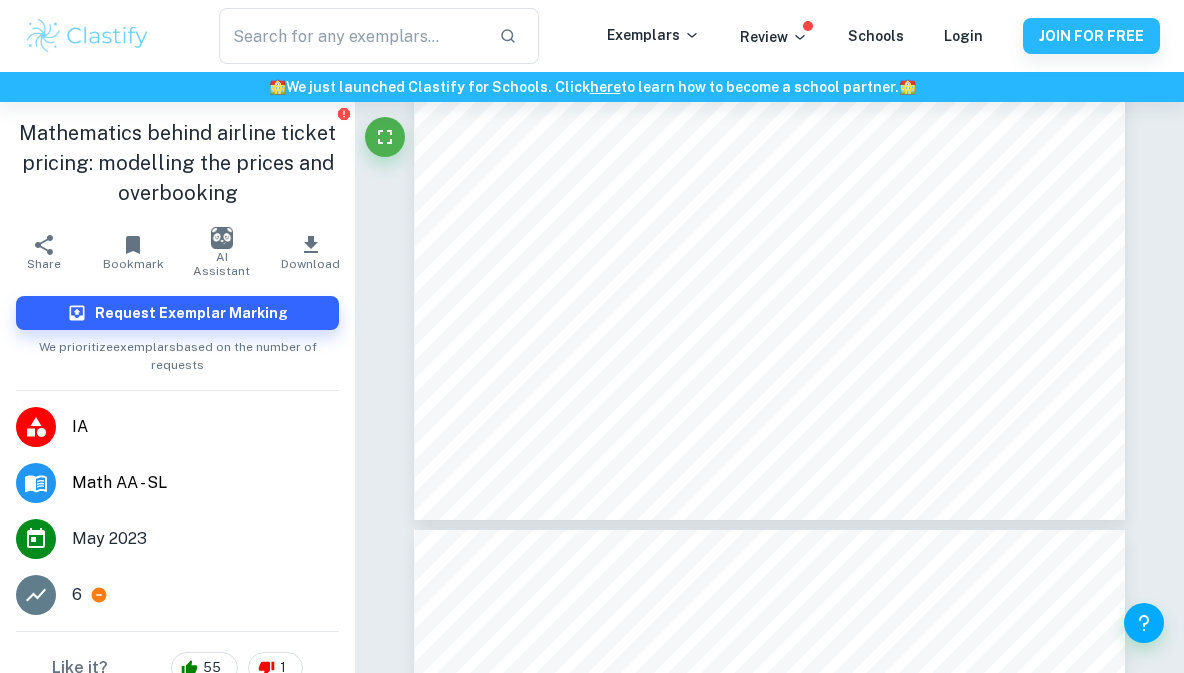 type on "6" 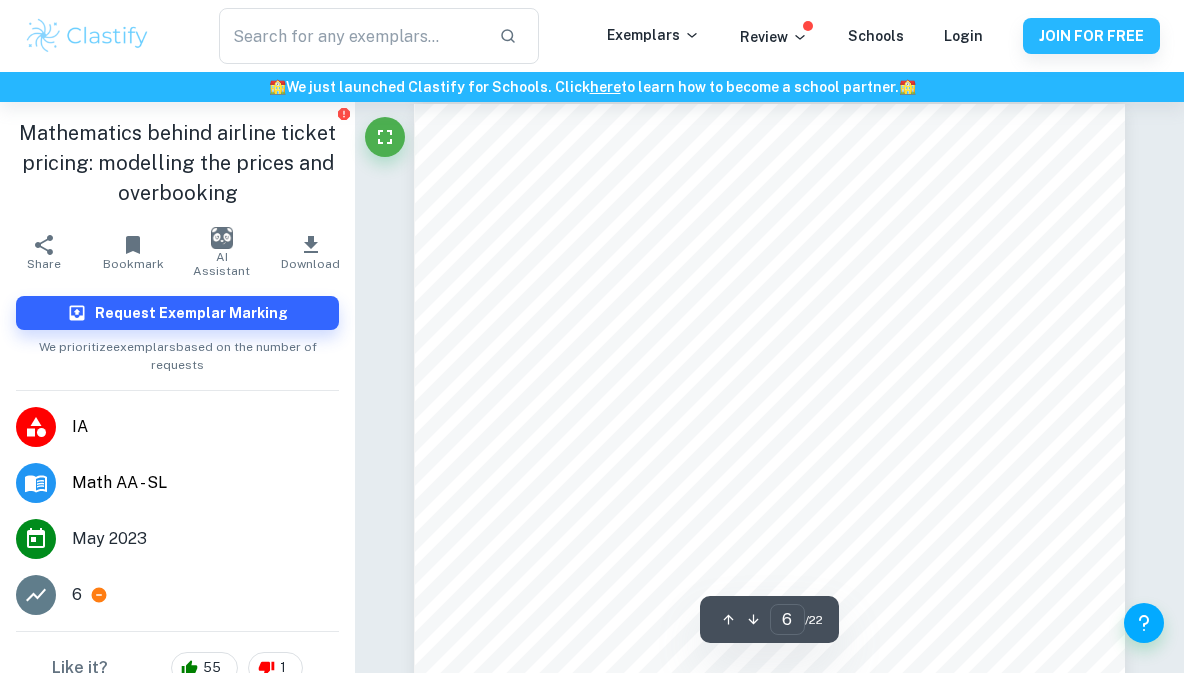 scroll, scrollTop: 4897, scrollLeft: 0, axis: vertical 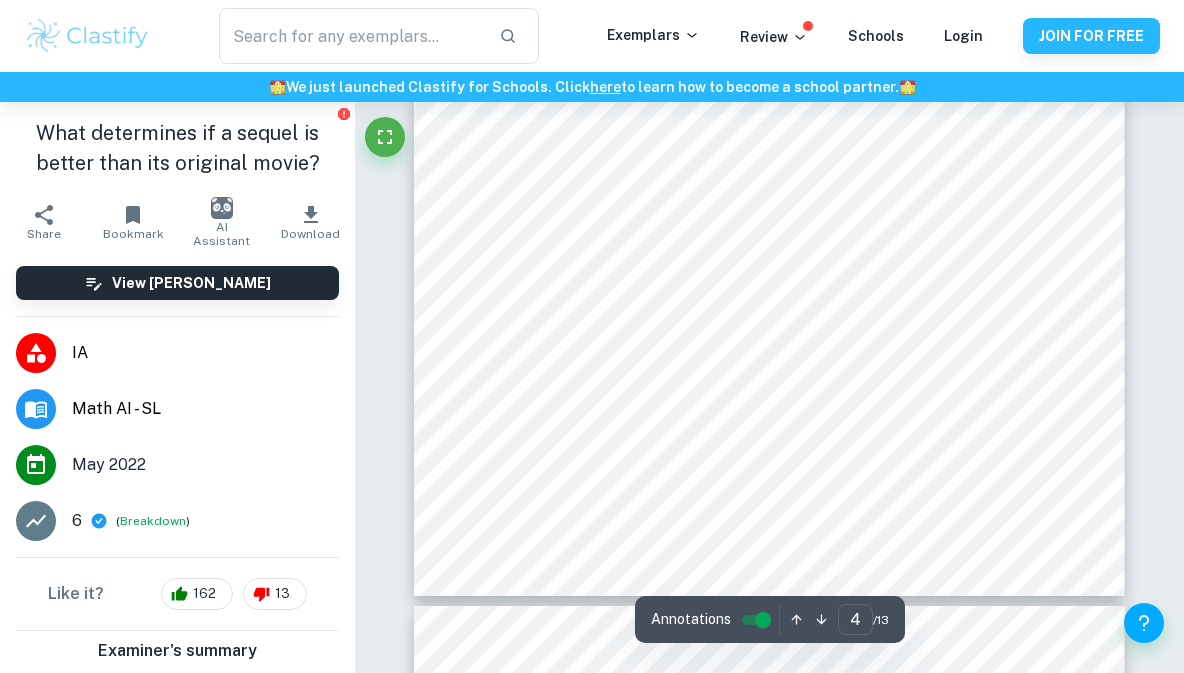 type on "5" 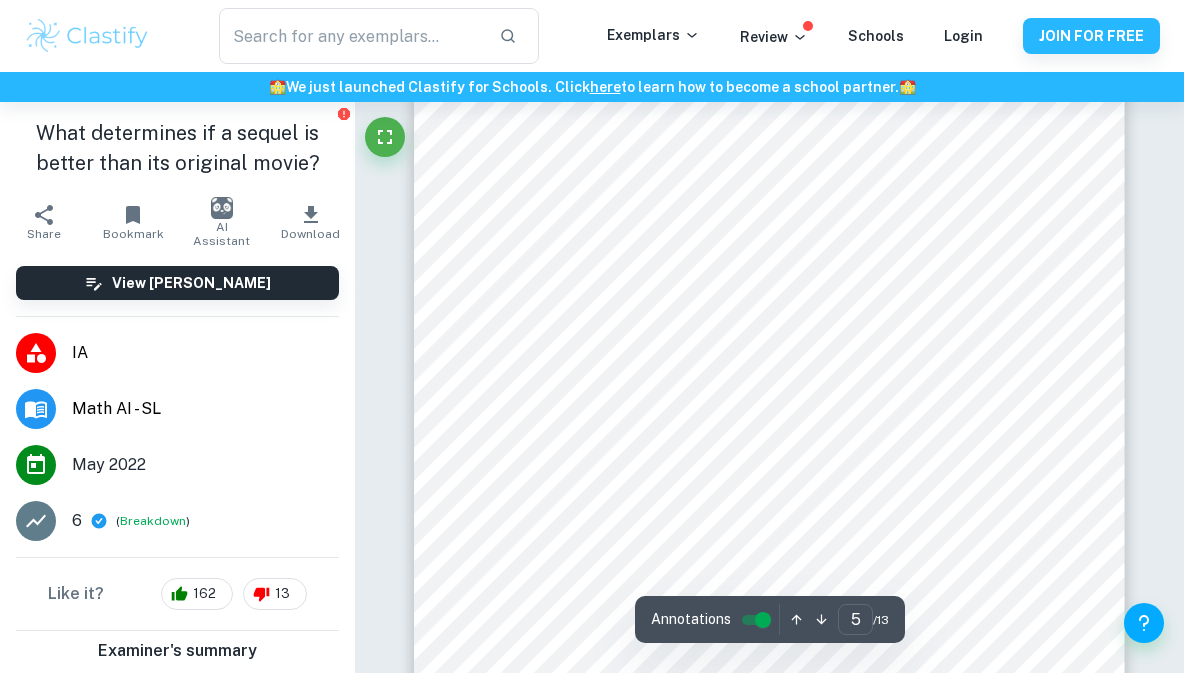 scroll, scrollTop: 4221, scrollLeft: 0, axis: vertical 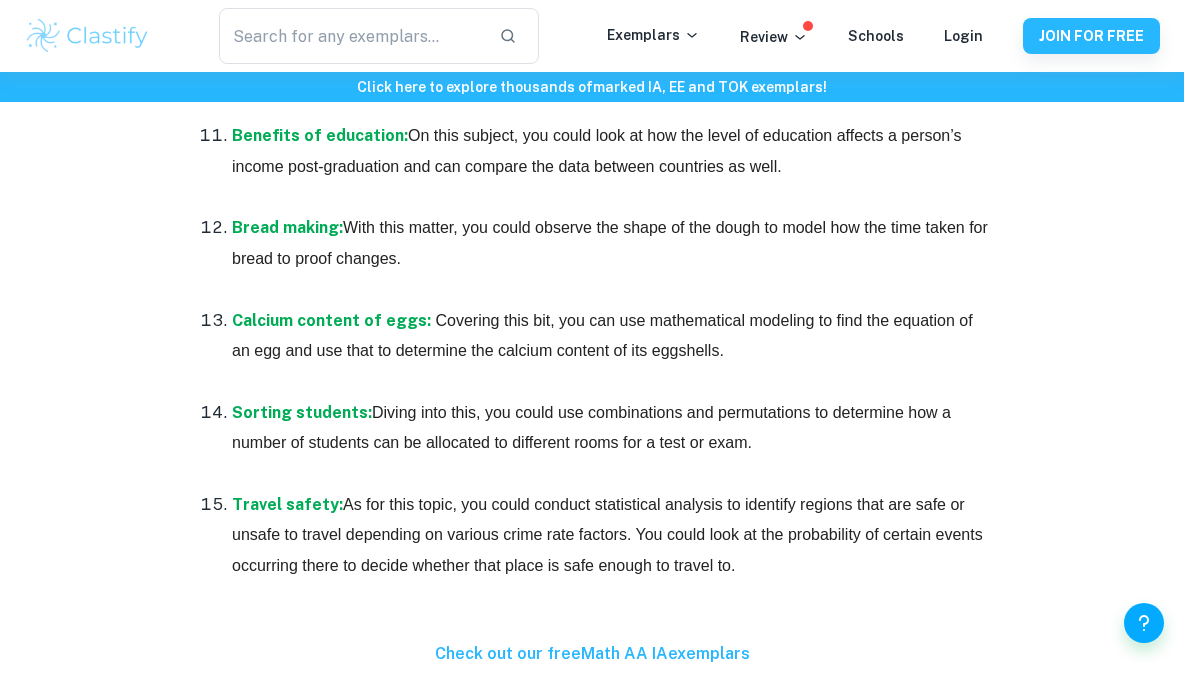 click on "Travel safety:" at bounding box center [287, 504] 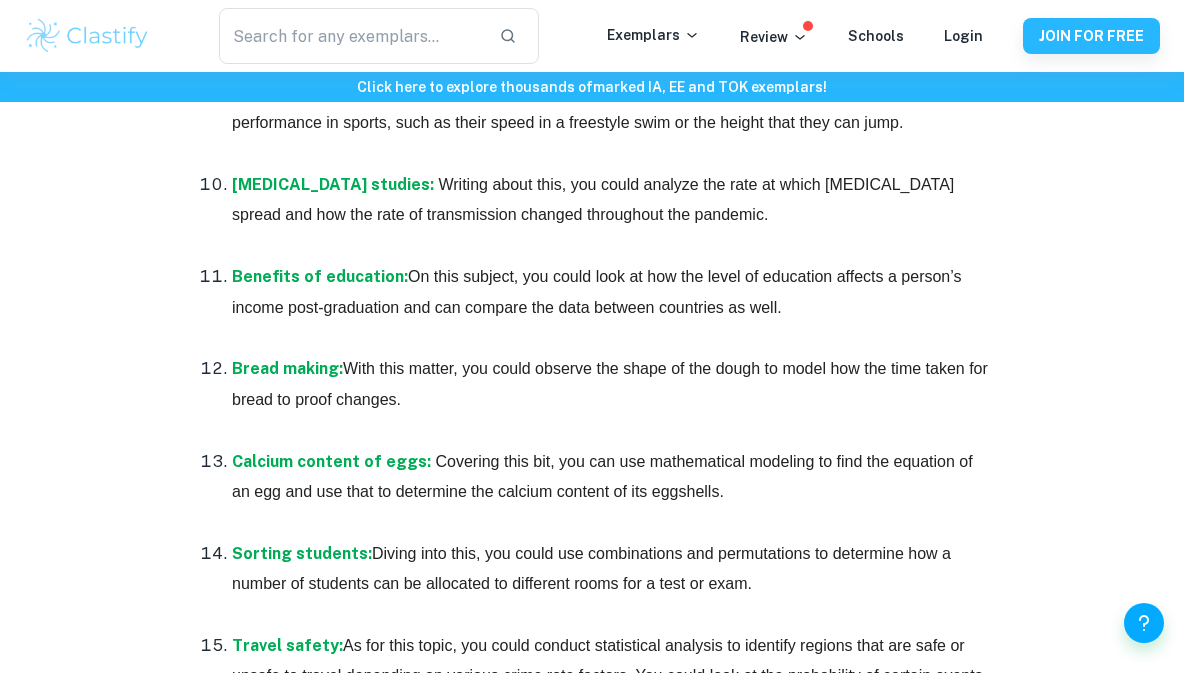 scroll, scrollTop: 2169, scrollLeft: 0, axis: vertical 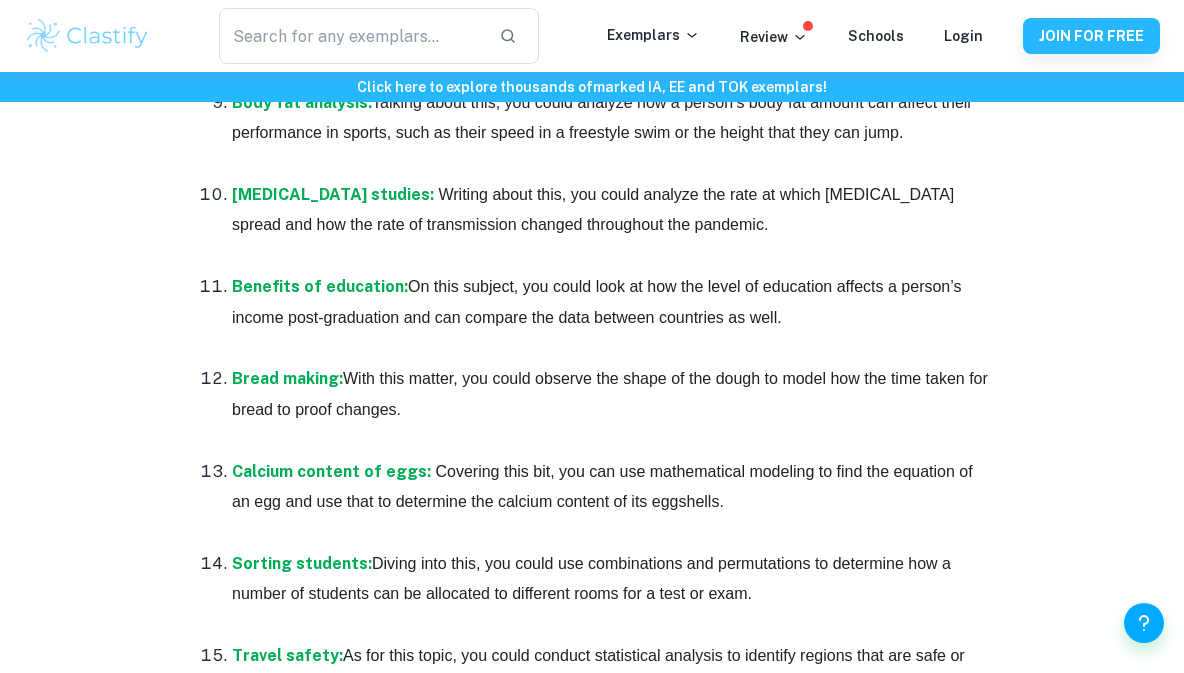 click on "Benefits of education" at bounding box center (318, 286) 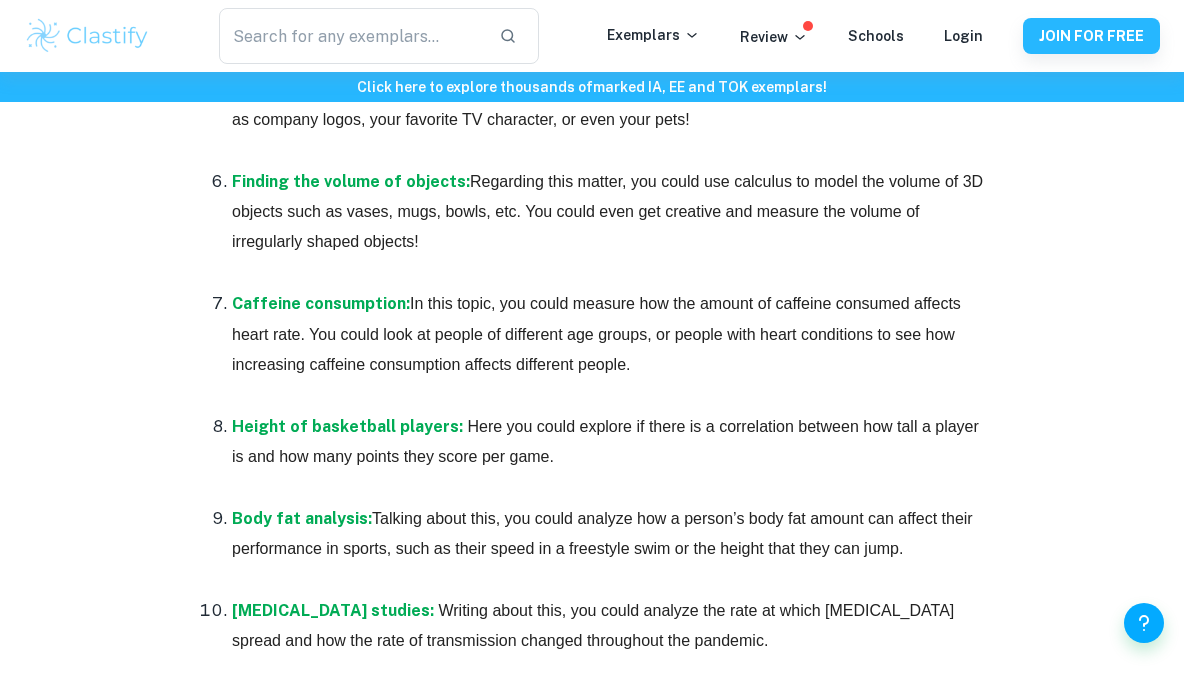 scroll, scrollTop: 1758, scrollLeft: 0, axis: vertical 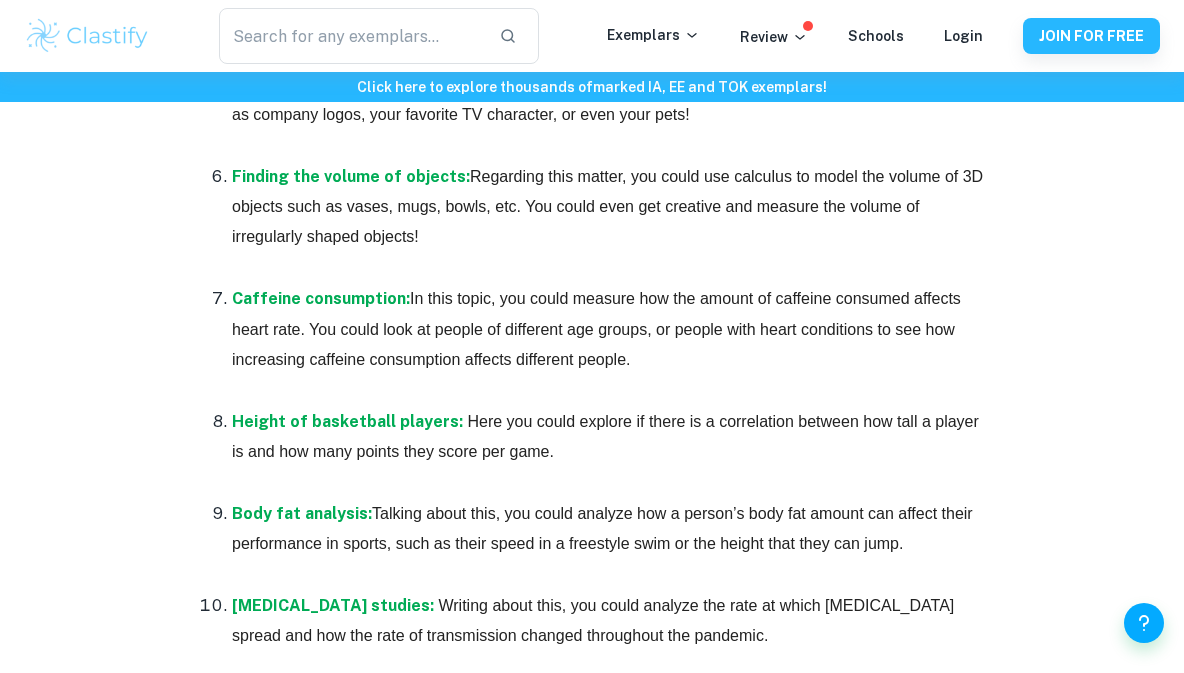 click on "Height of basketball players:" at bounding box center [347, 421] 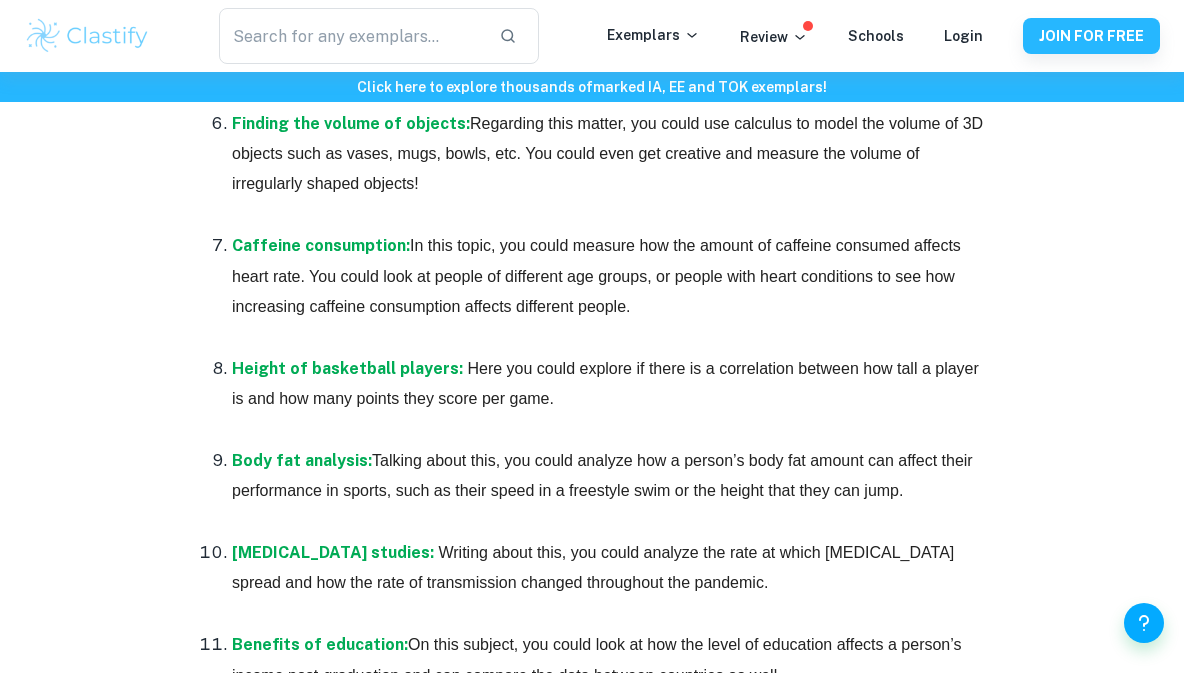scroll, scrollTop: 1828, scrollLeft: 0, axis: vertical 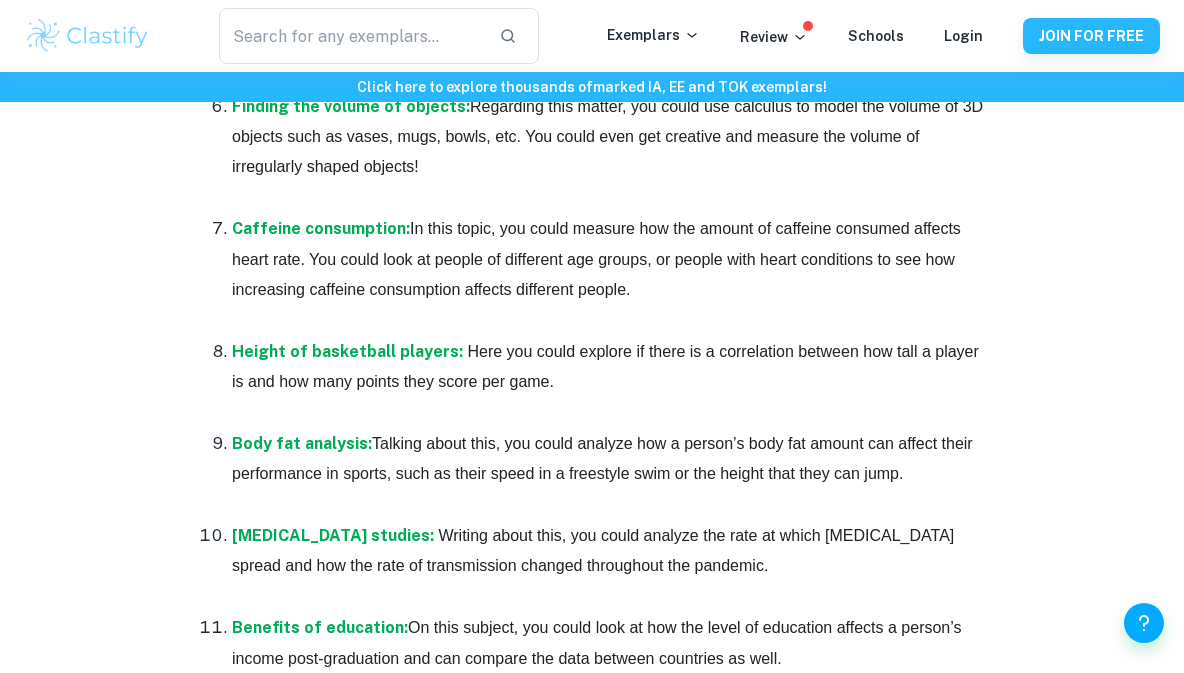 click on "Body fat analysis:" at bounding box center [302, 443] 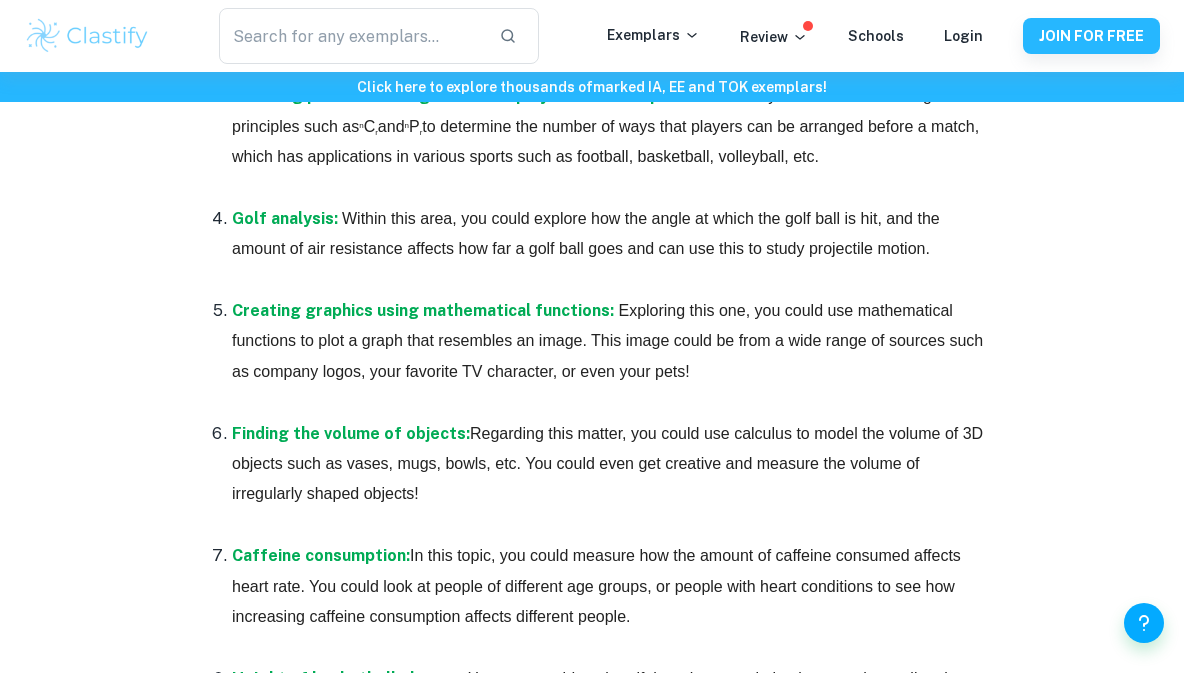 scroll, scrollTop: 1495, scrollLeft: 0, axis: vertical 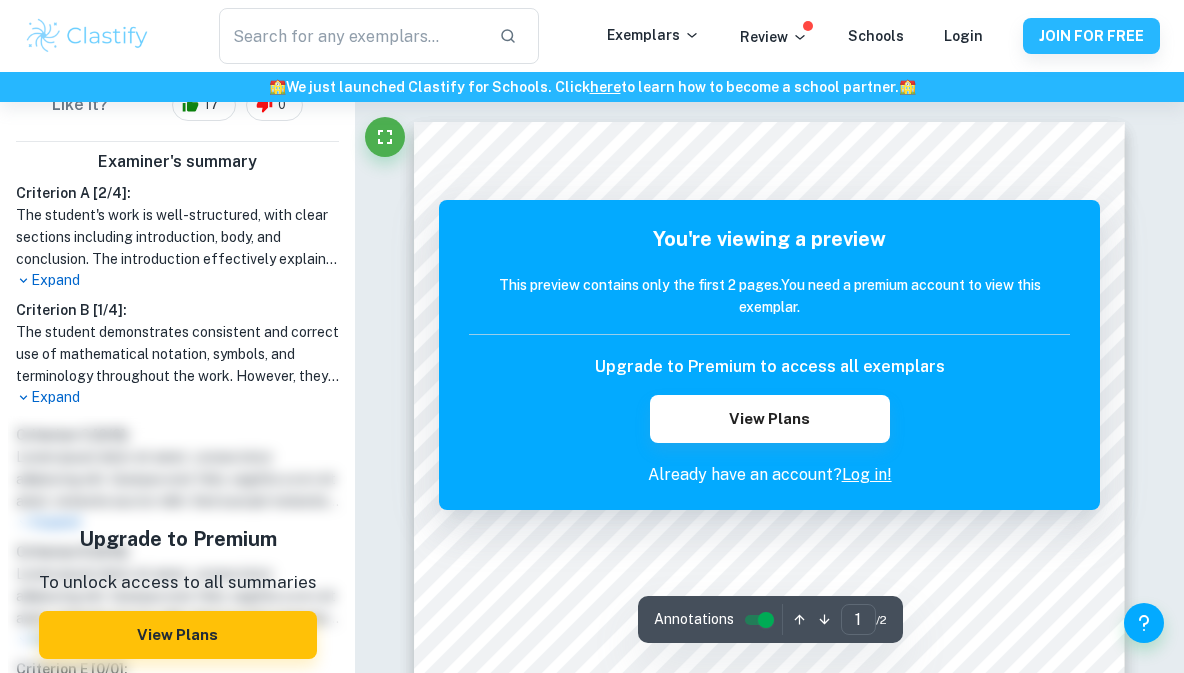 click on "Expand" at bounding box center (177, 397) 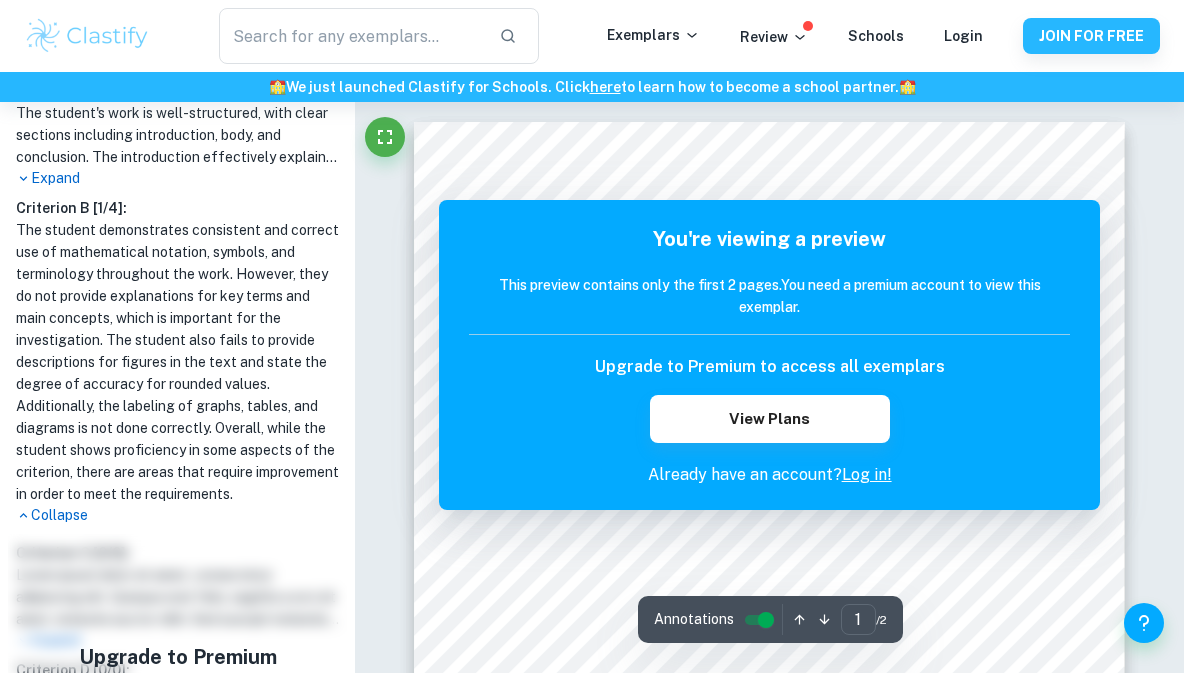 scroll, scrollTop: 682, scrollLeft: 0, axis: vertical 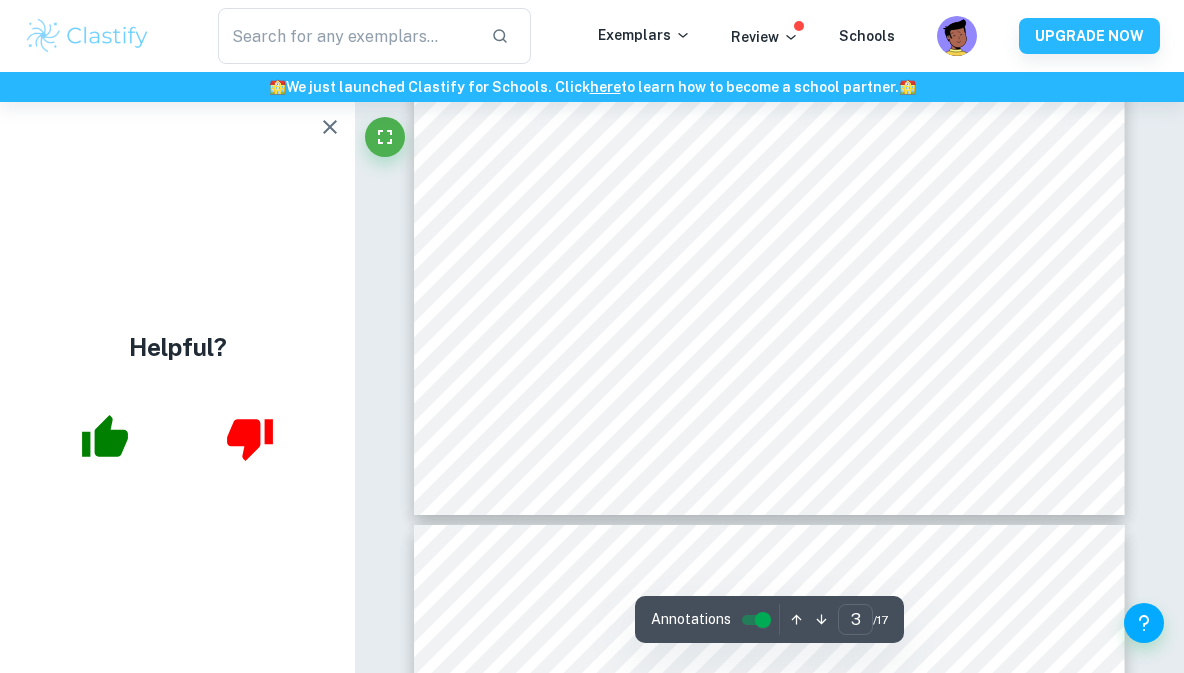 type on "4" 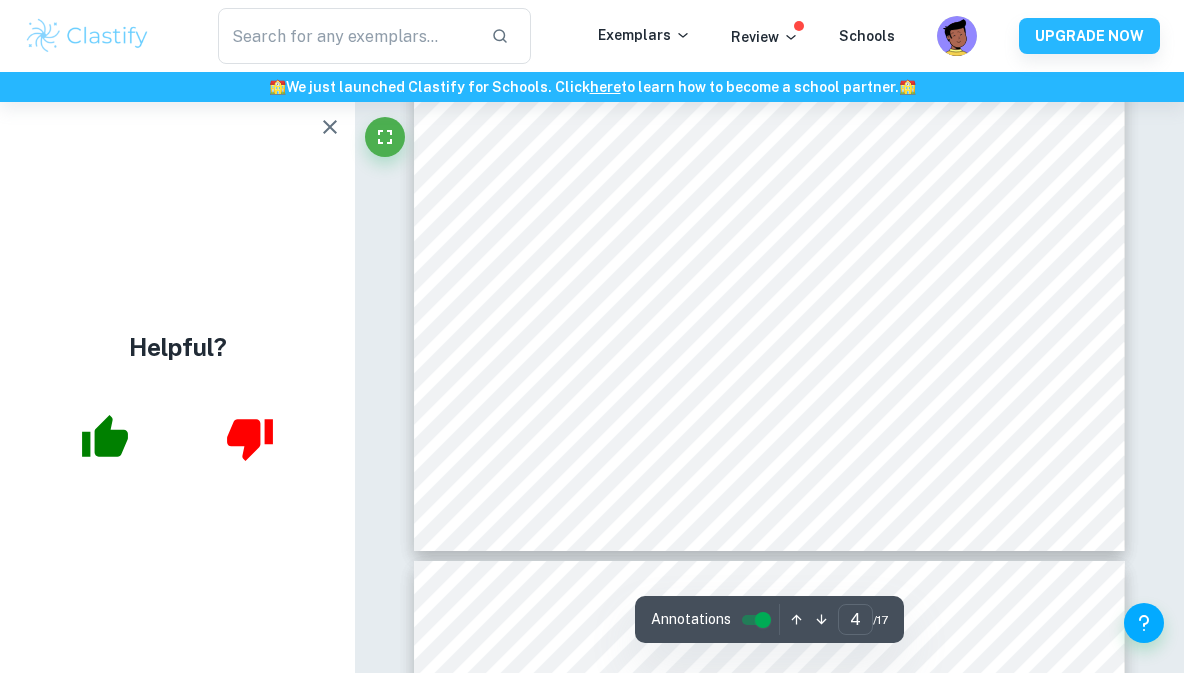 scroll, scrollTop: 3857, scrollLeft: 0, axis: vertical 